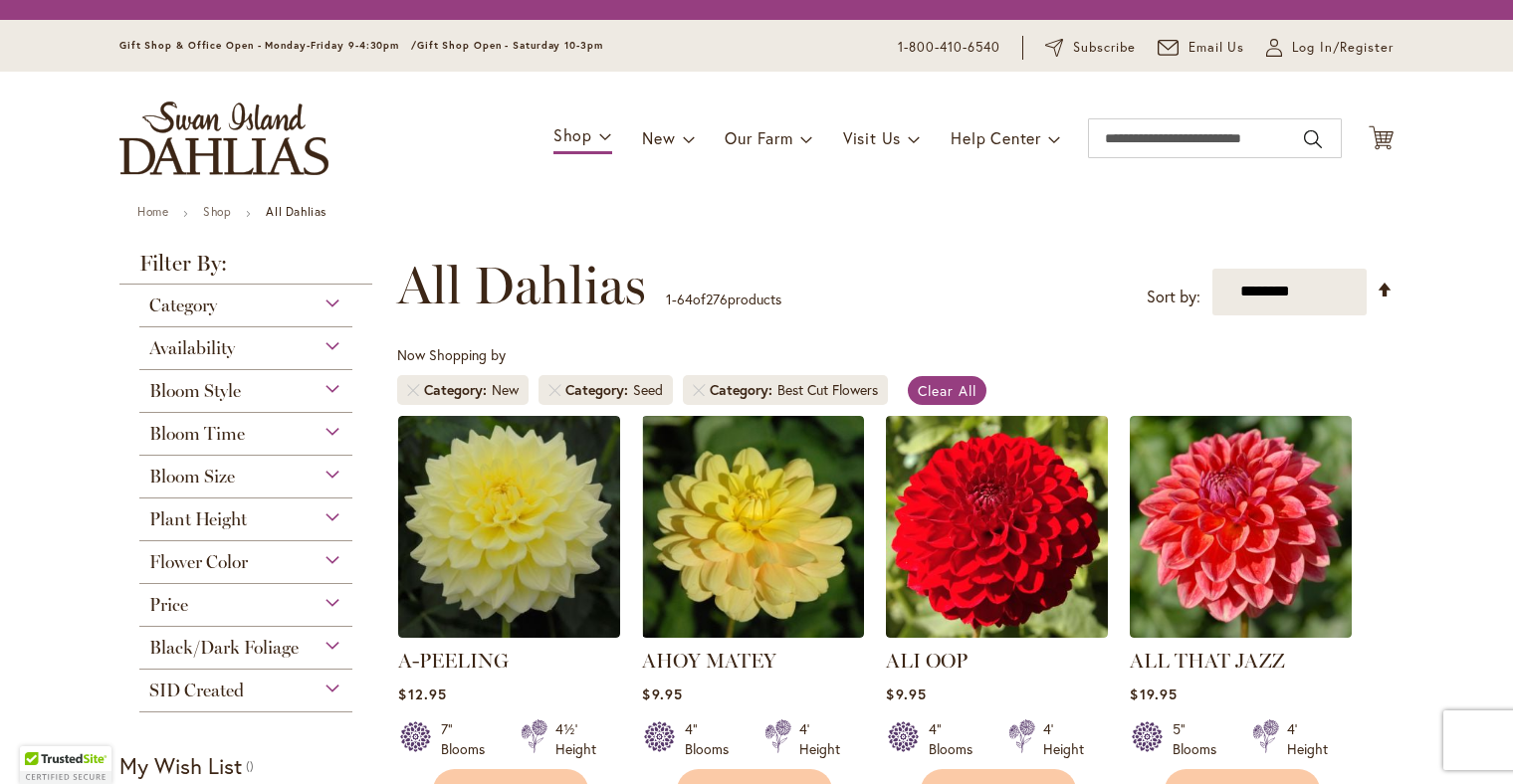 scroll, scrollTop: 0, scrollLeft: 0, axis: both 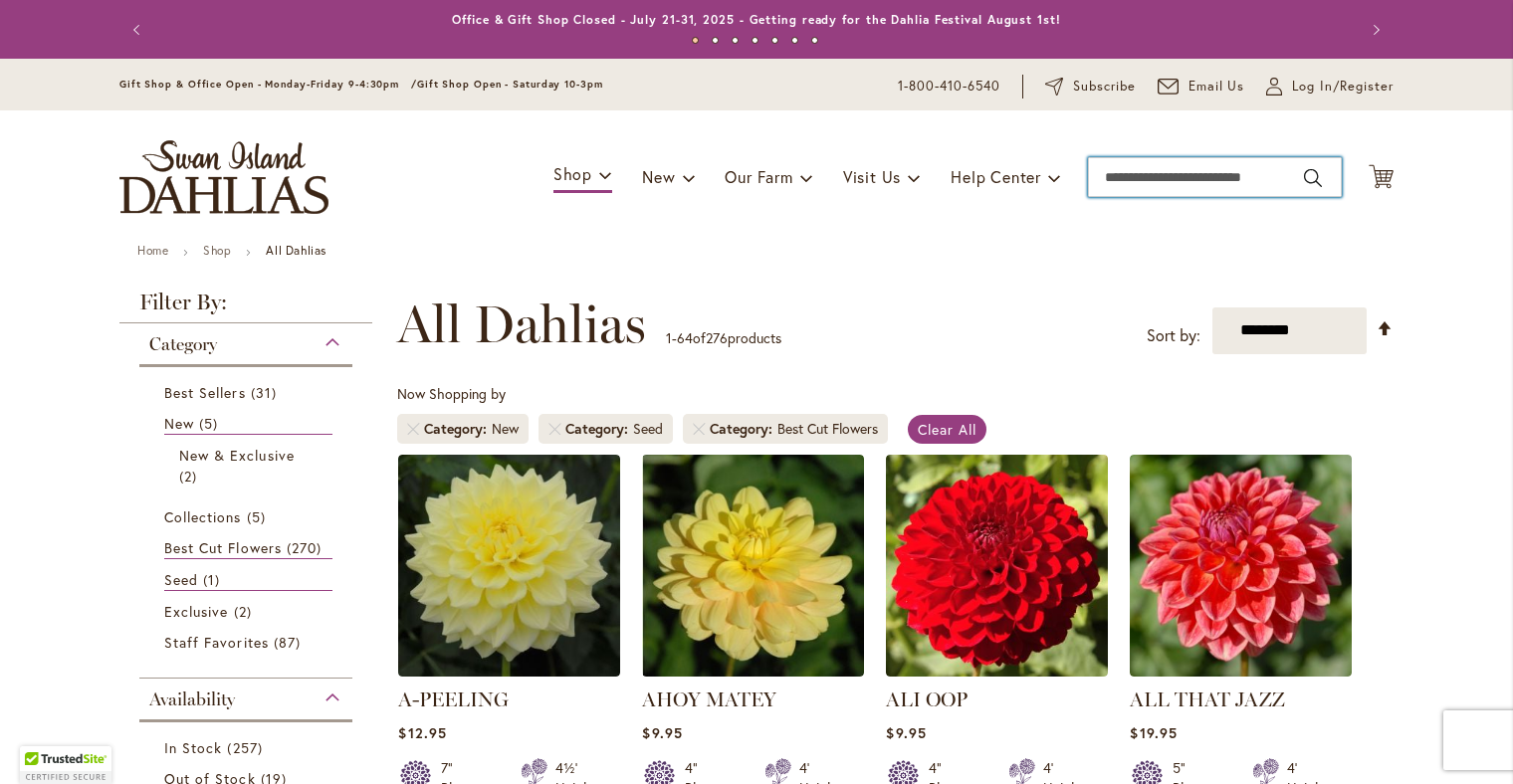 click on "Search" at bounding box center (1214, 177) 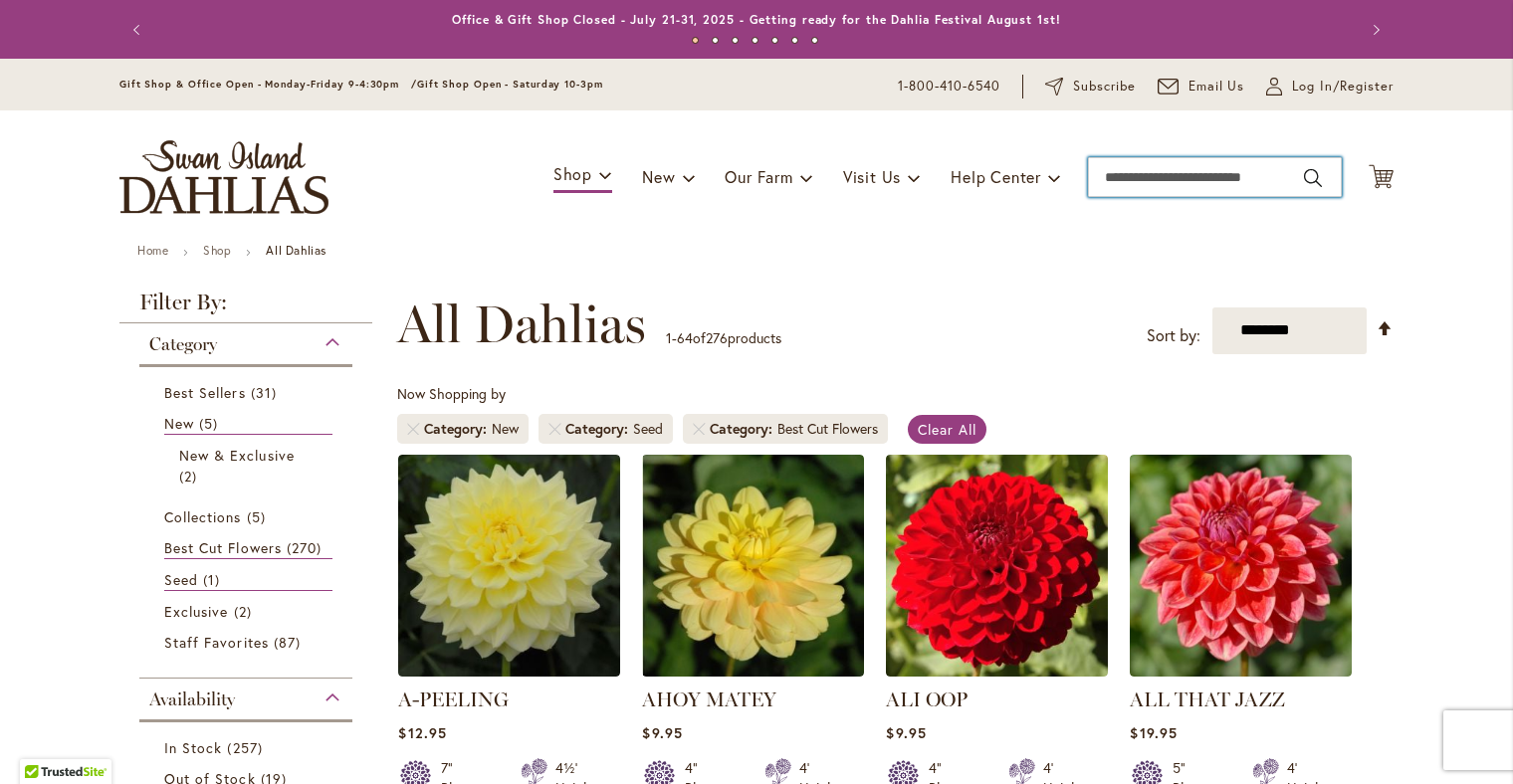 type on "*" 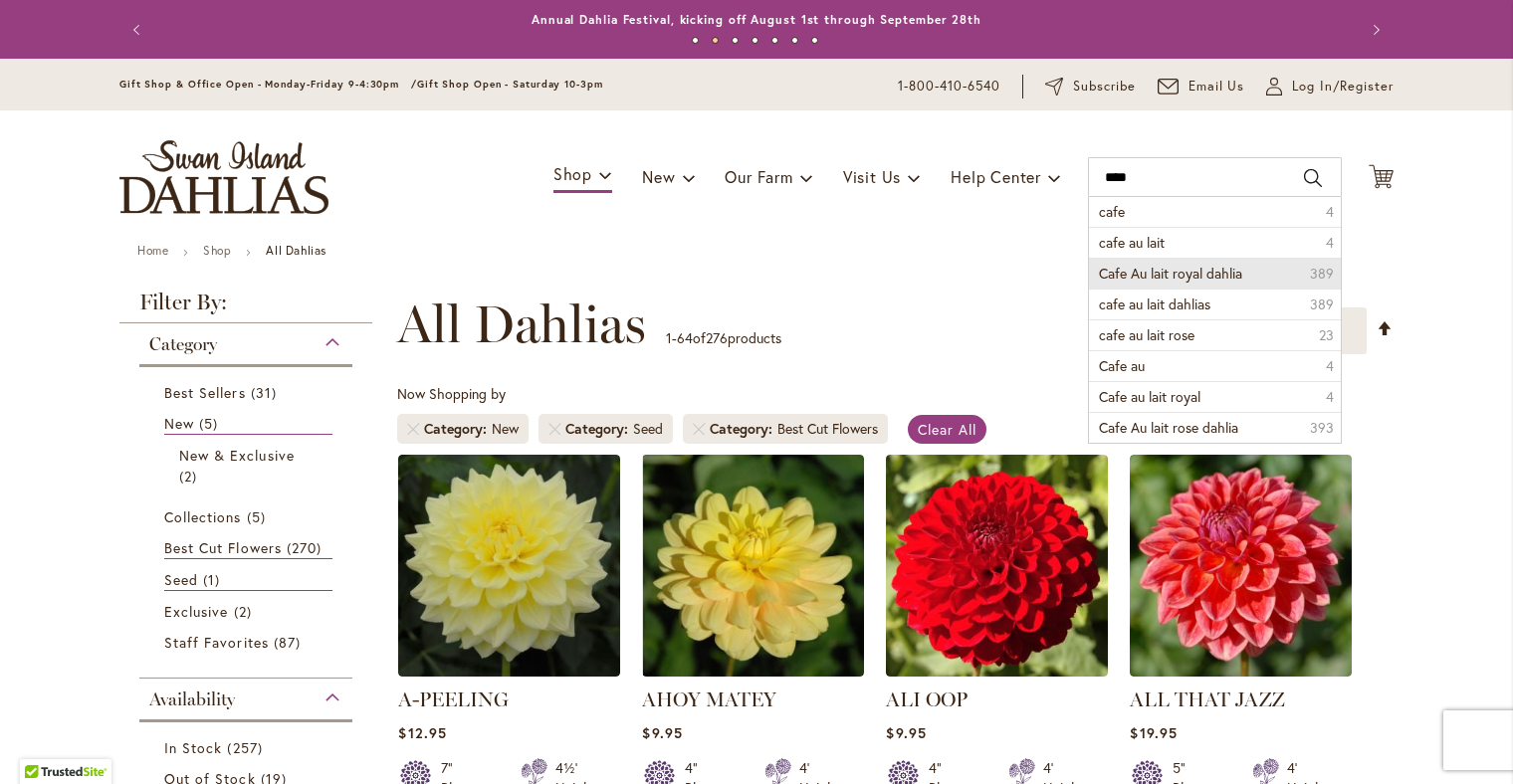 click on "Cafe Au lait royal dahlia" at bounding box center [1171, 273] 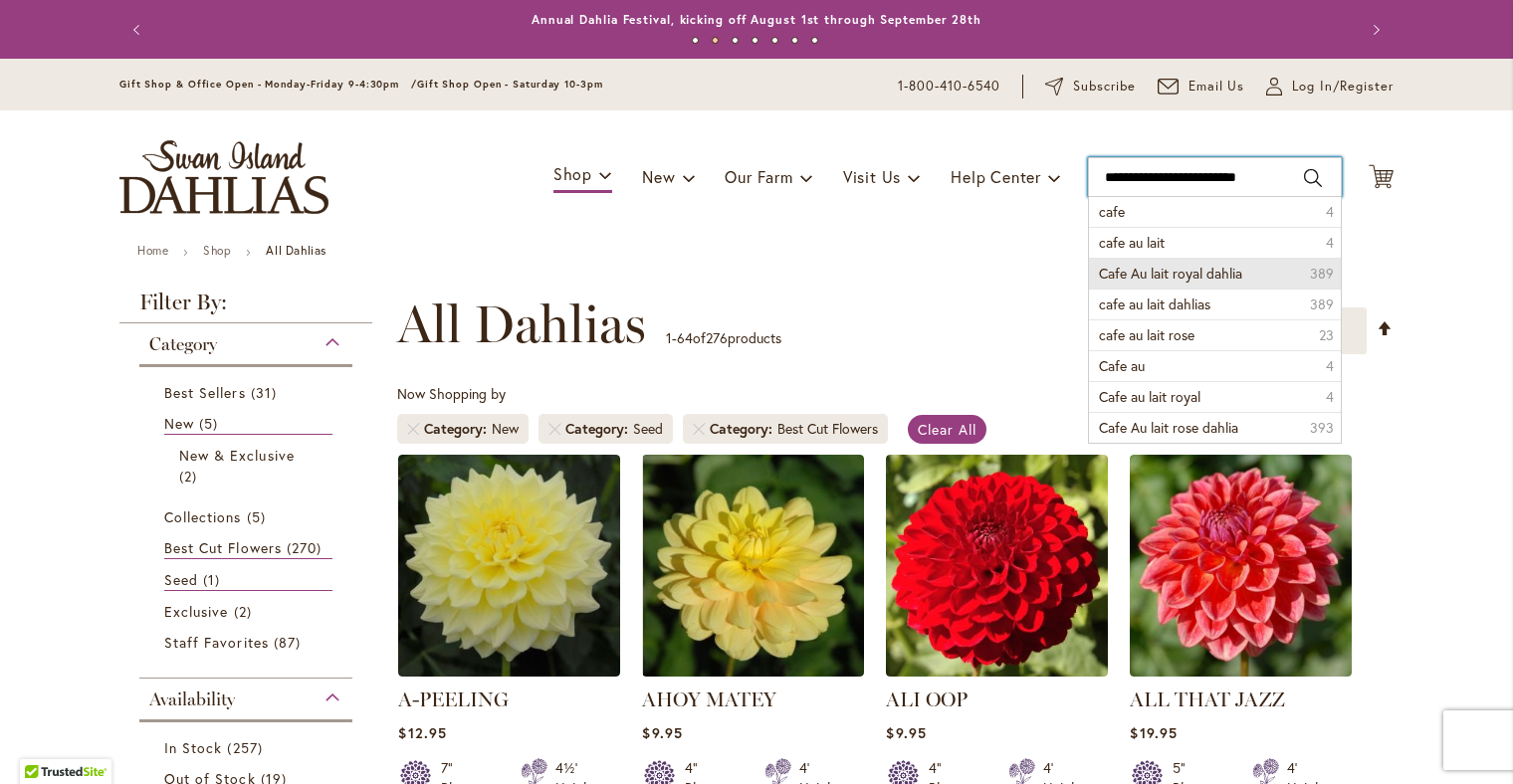 type on "**********" 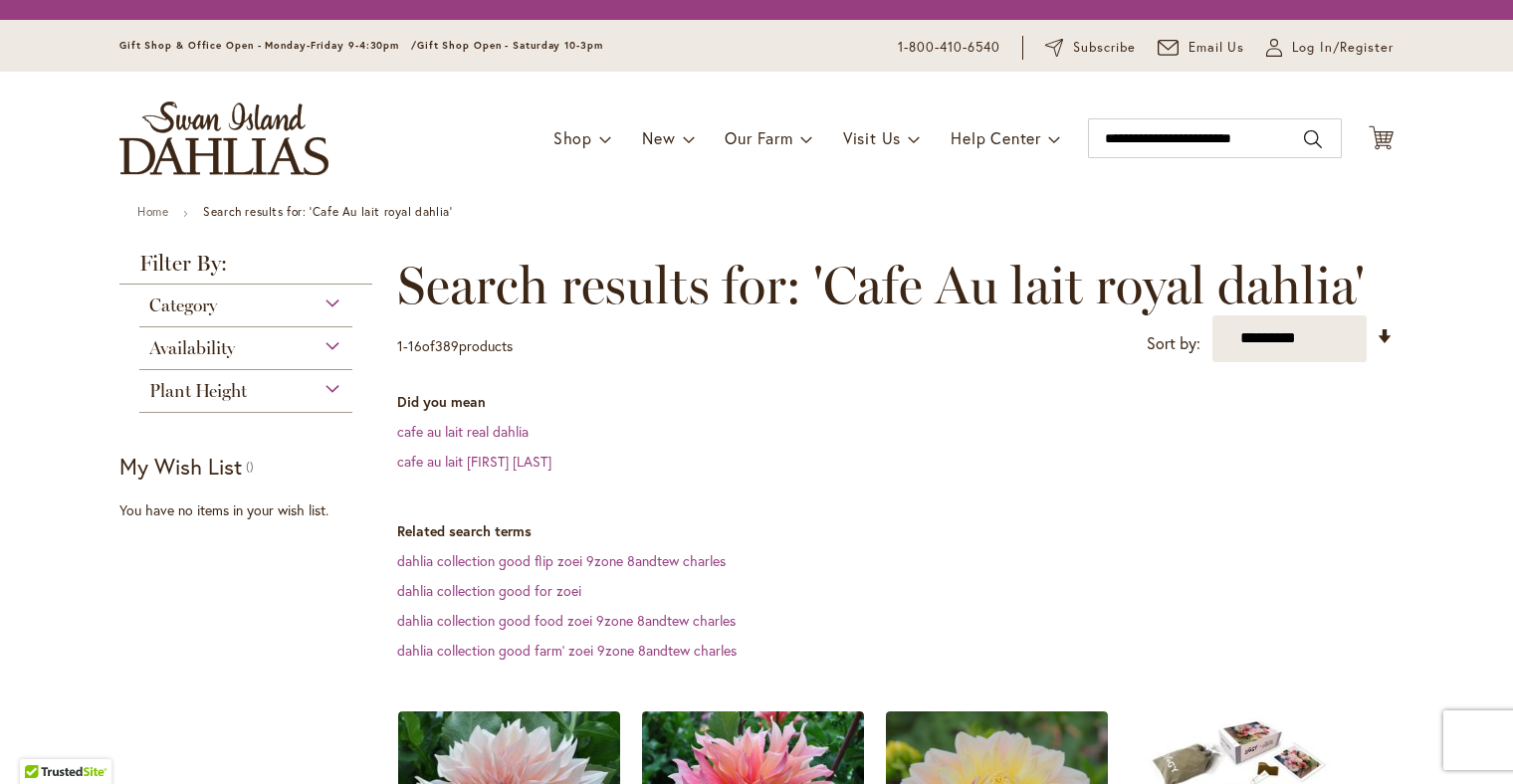 scroll, scrollTop: 0, scrollLeft: 0, axis: both 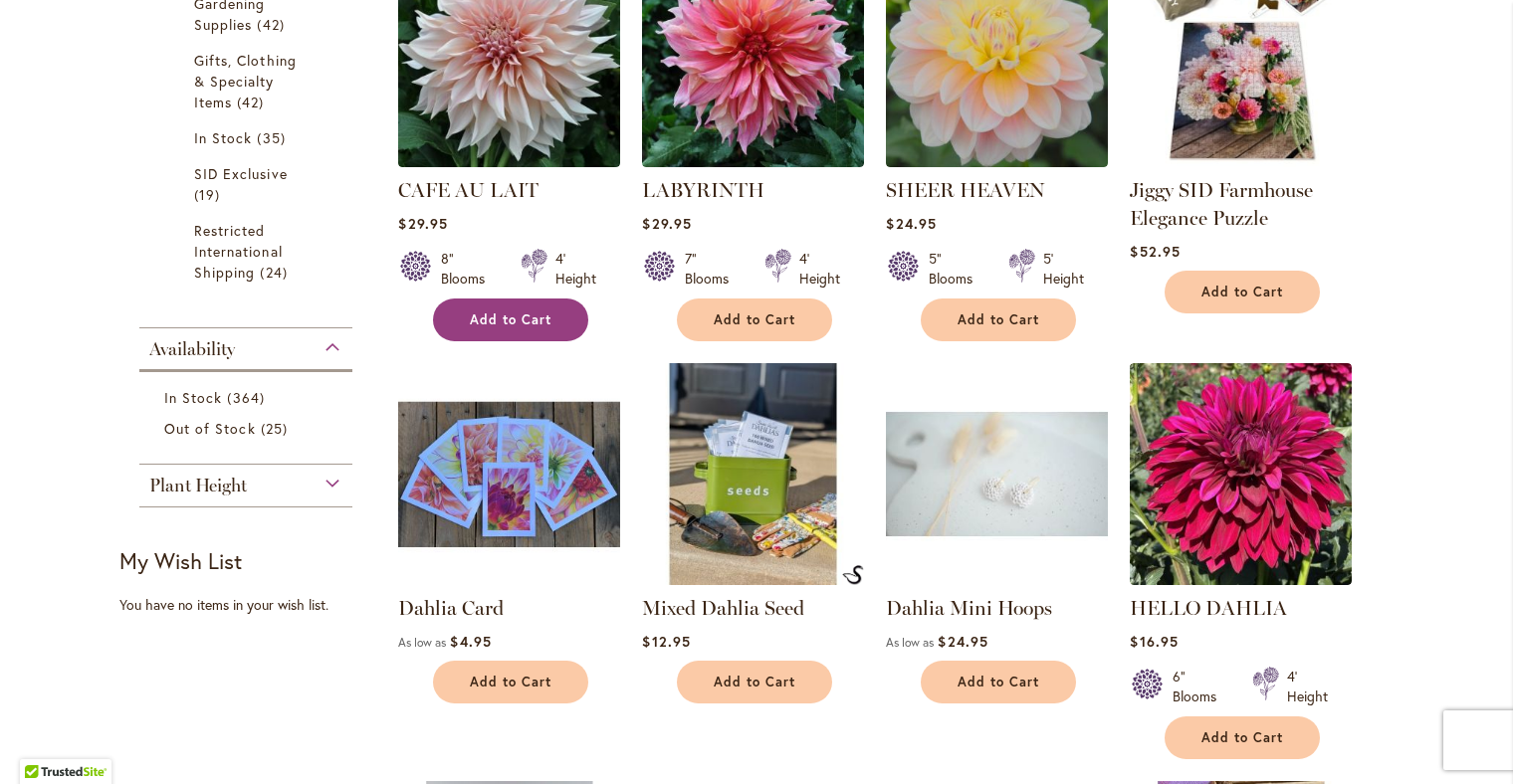 click on "Add to Cart" at bounding box center [511, 319] 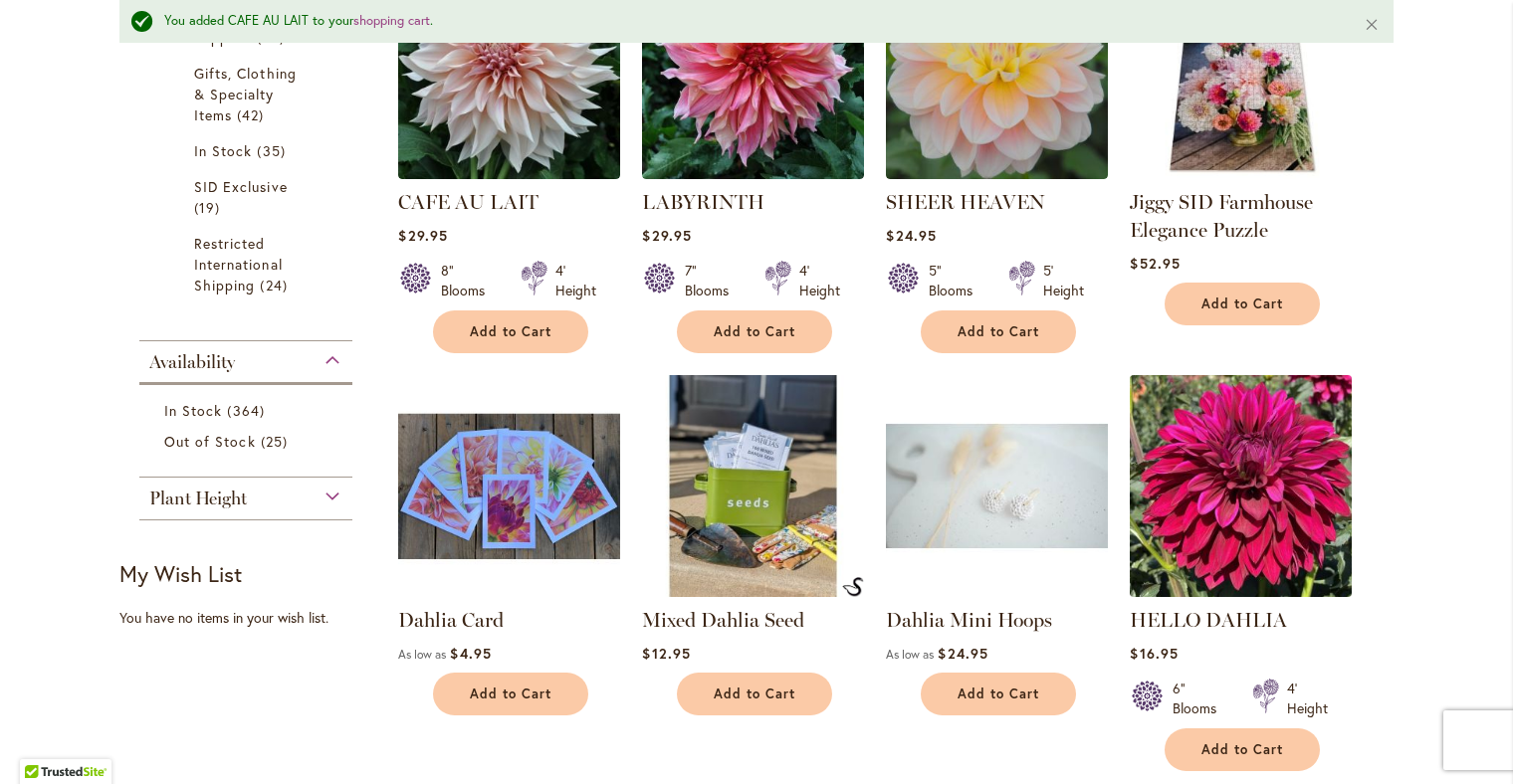 scroll, scrollTop: 857, scrollLeft: 0, axis: vertical 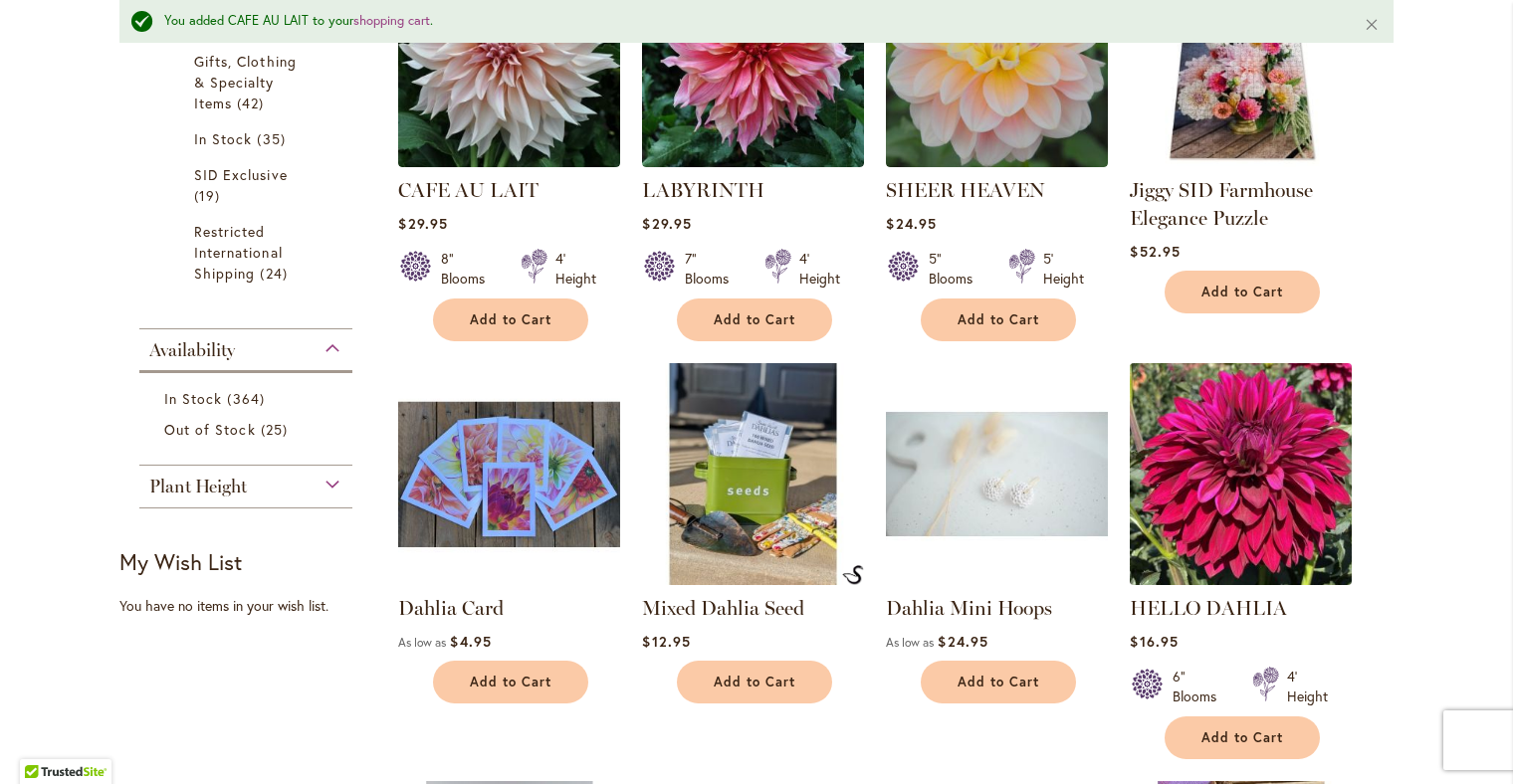 click at bounding box center [1241, 475] 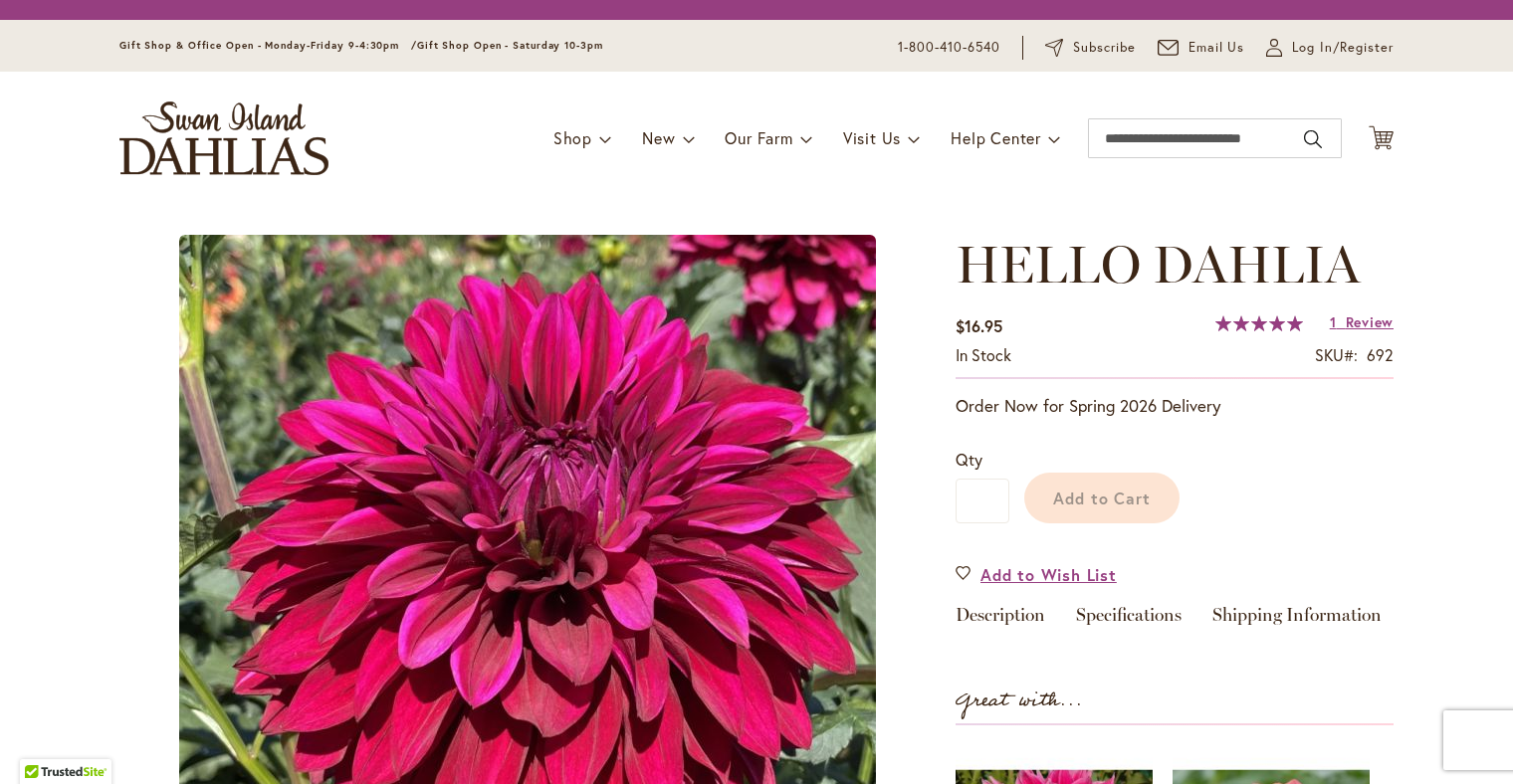 scroll, scrollTop: 0, scrollLeft: 0, axis: both 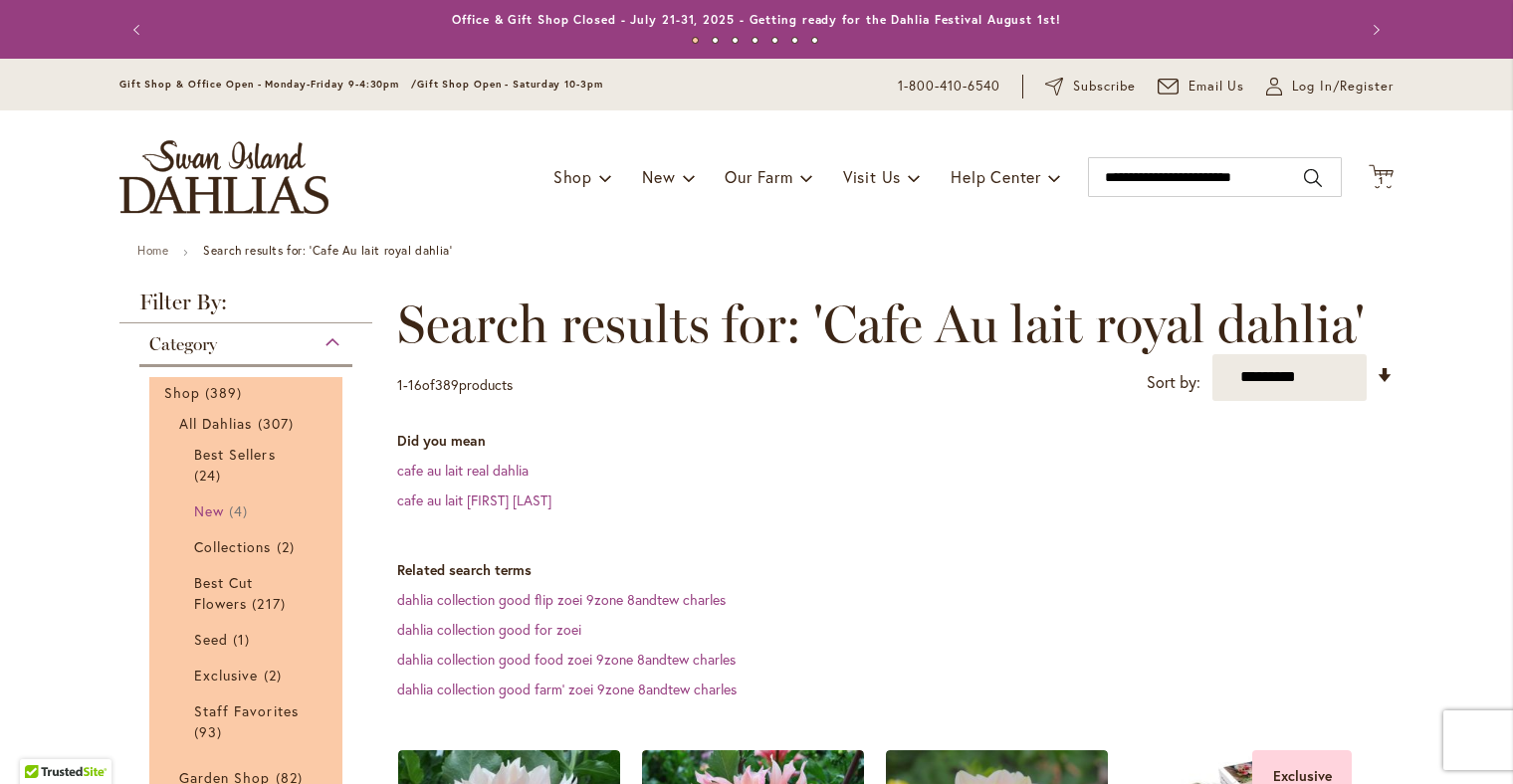 click on "New" at bounding box center (209, 510) 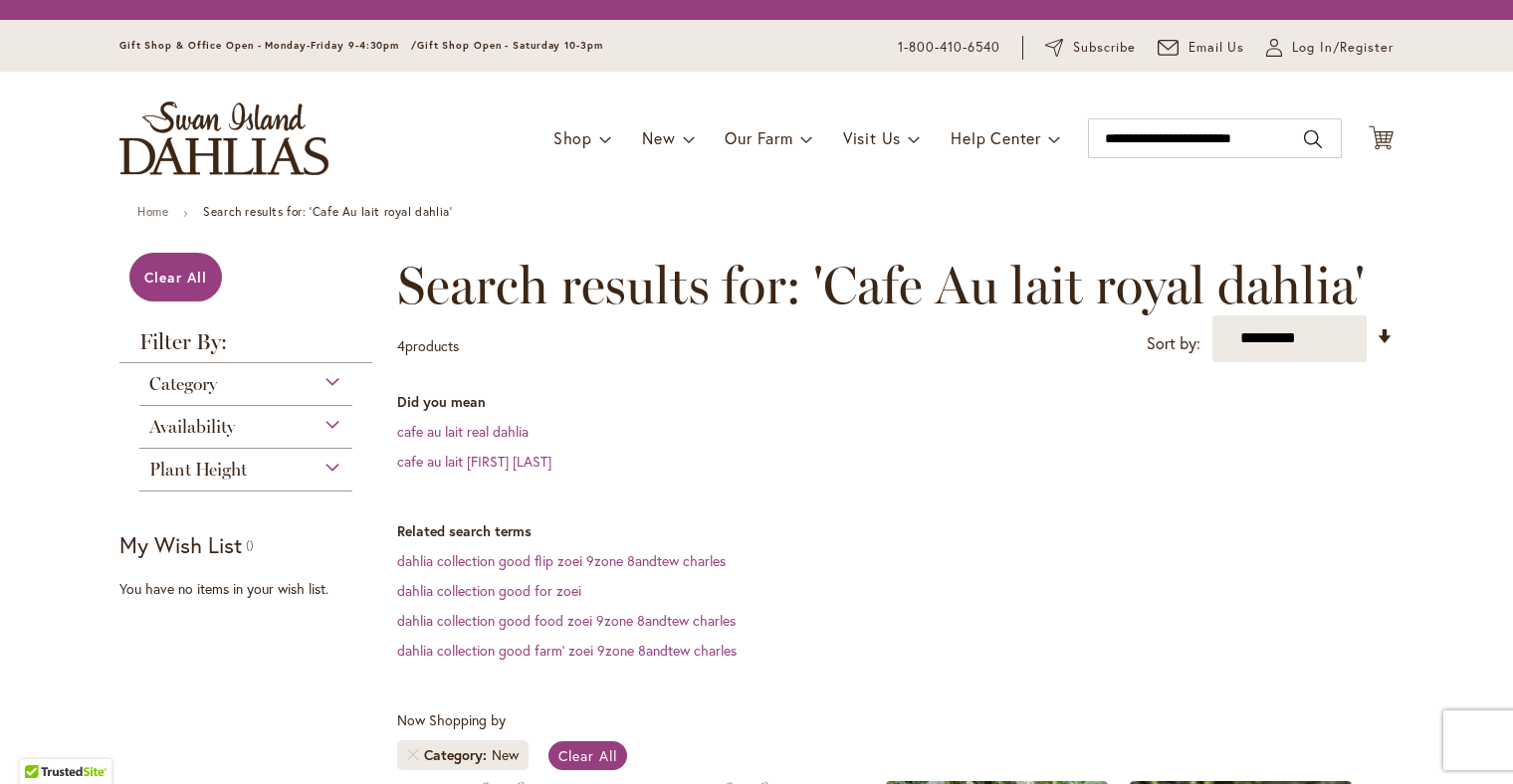 scroll, scrollTop: 0, scrollLeft: 0, axis: both 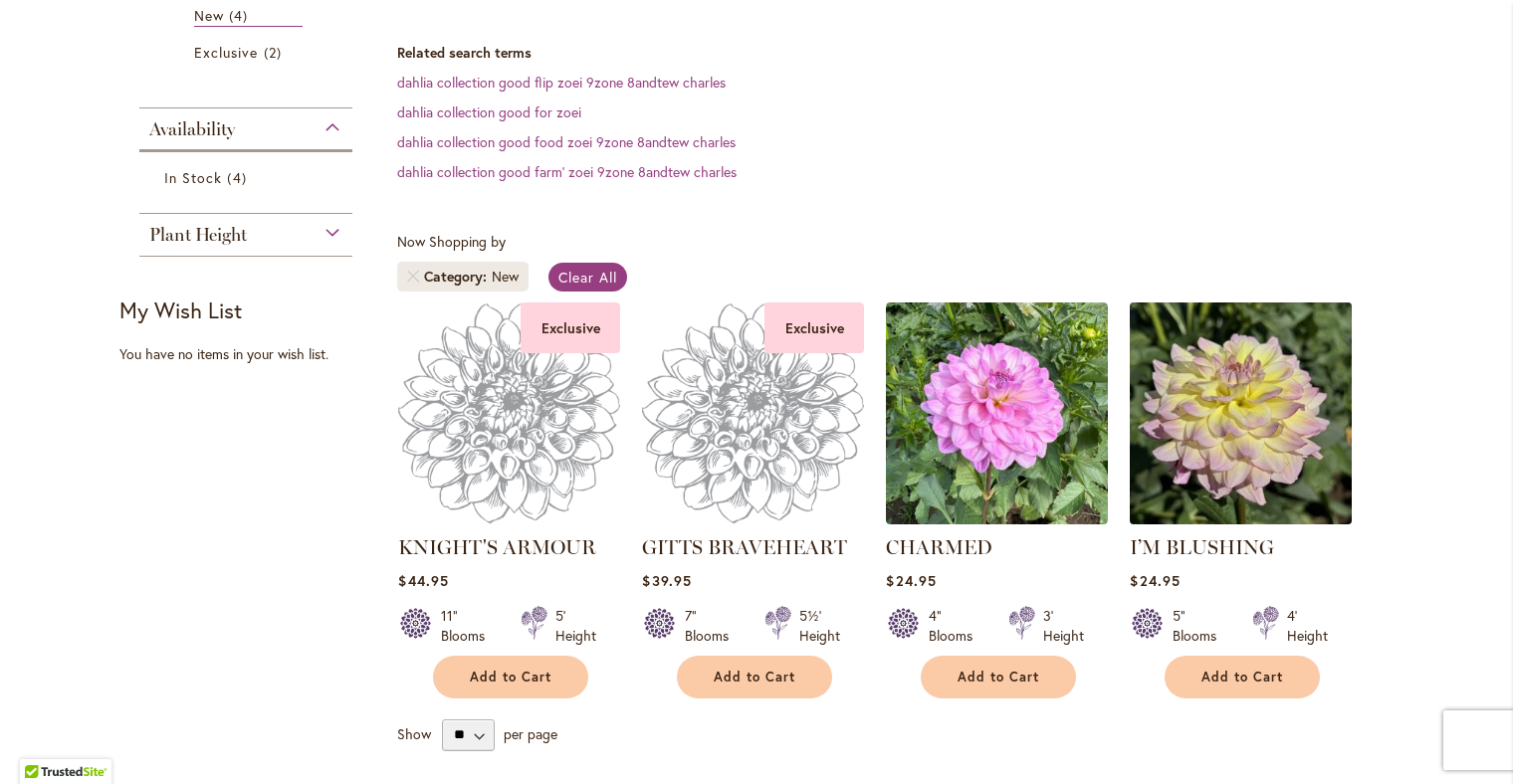 click at bounding box center (1241, 413) 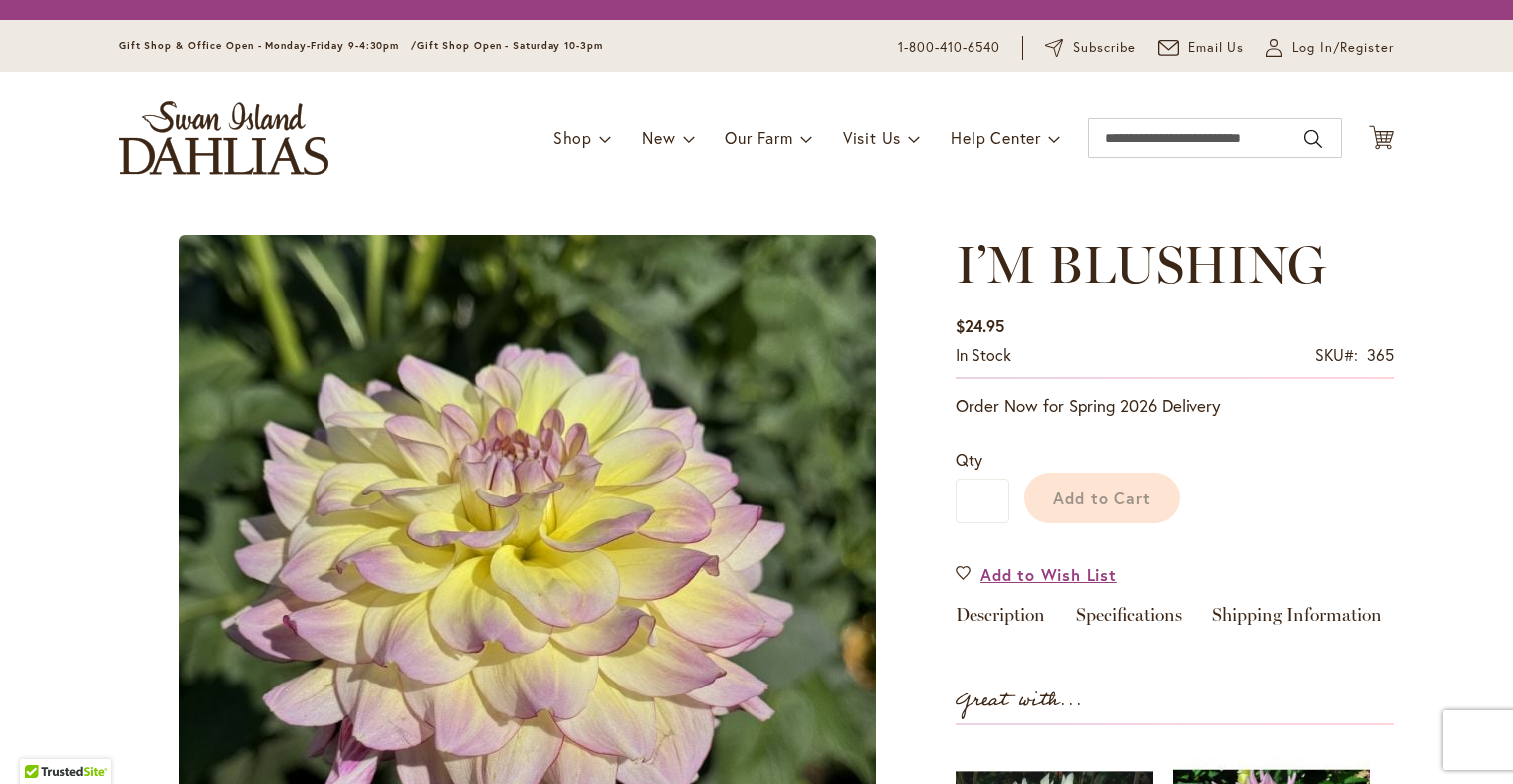 scroll, scrollTop: 0, scrollLeft: 0, axis: both 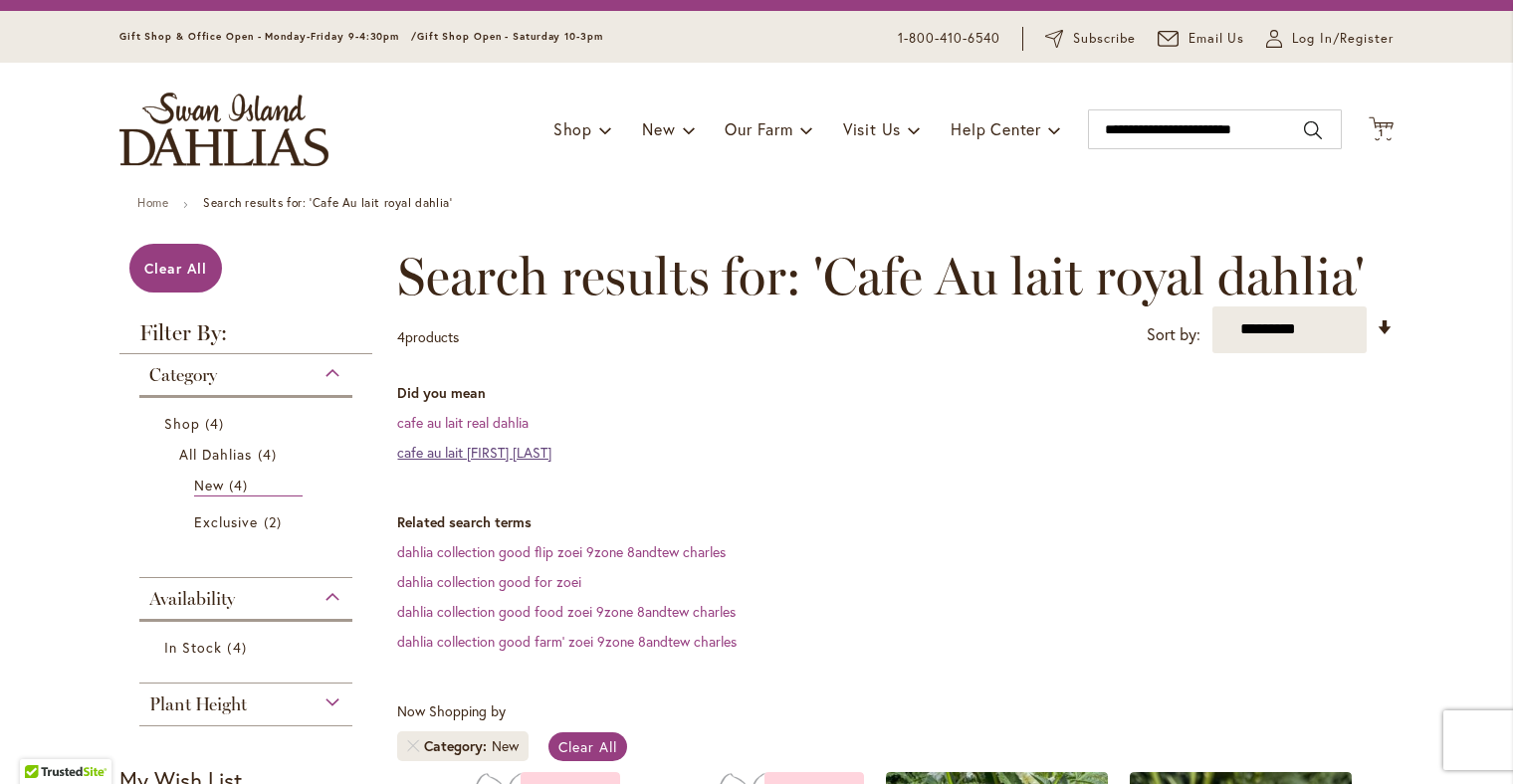 click on "cafe au lait ryan dahlia" at bounding box center [474, 452] 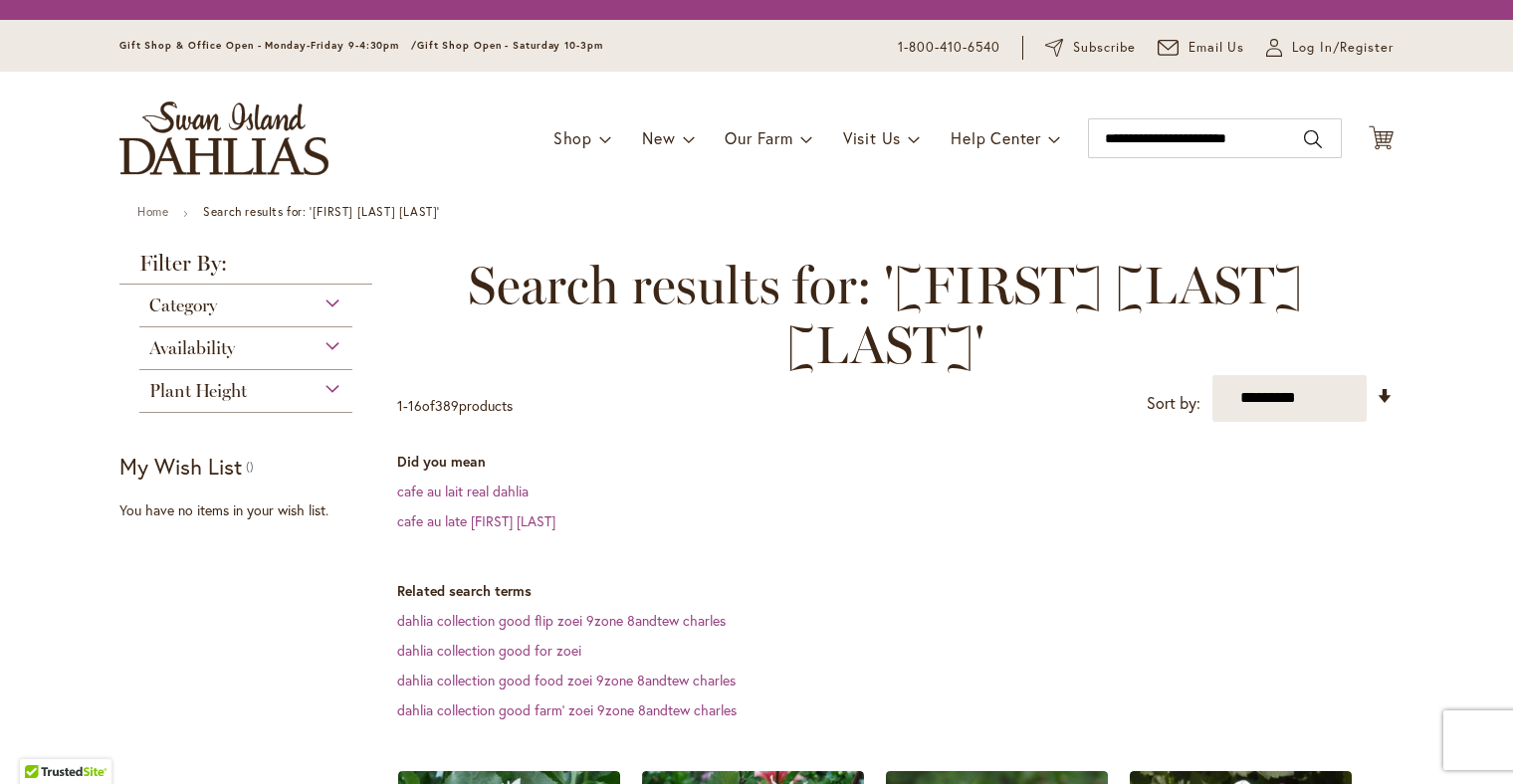 scroll, scrollTop: 0, scrollLeft: 0, axis: both 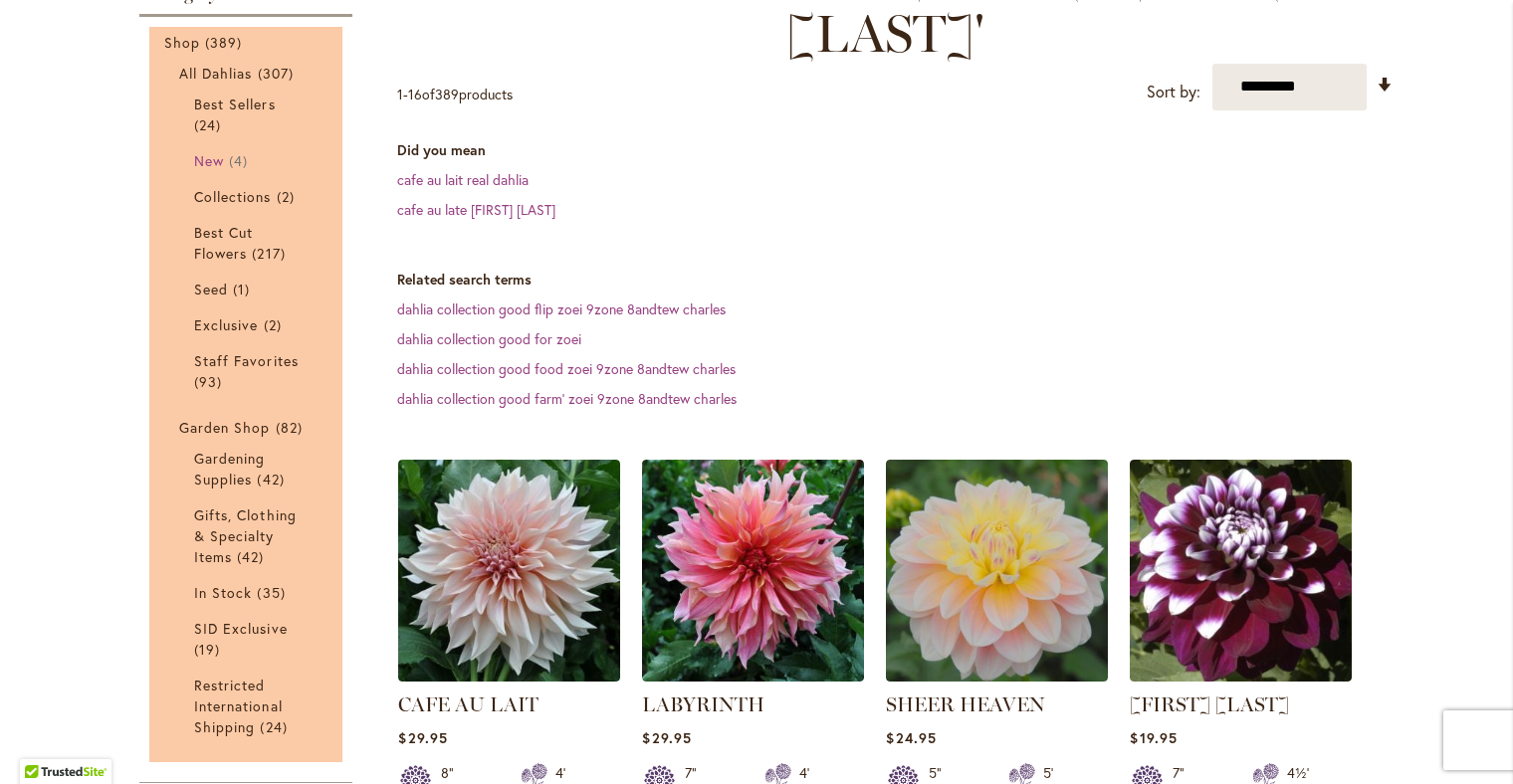 click on "New" at bounding box center [209, 160] 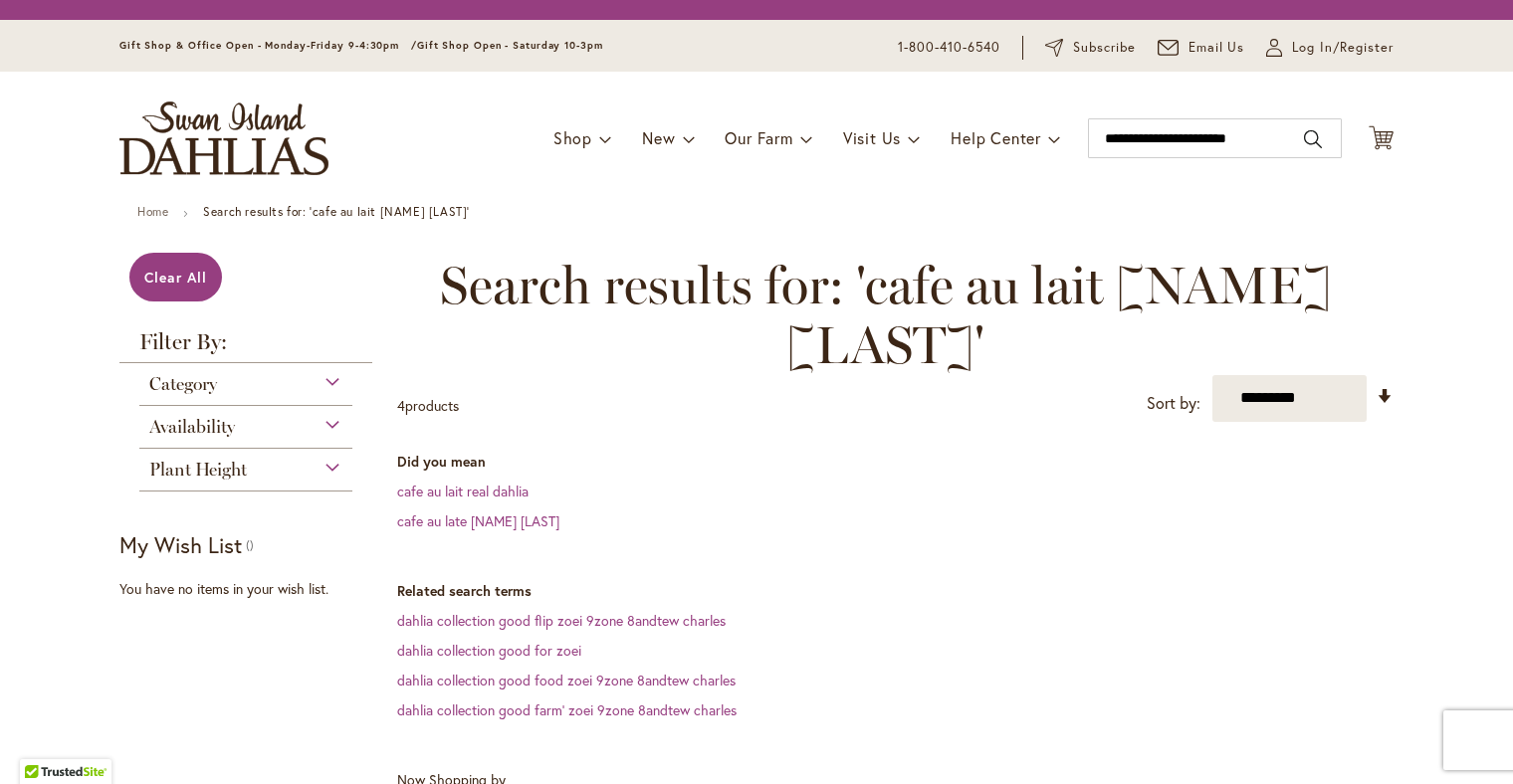 scroll, scrollTop: 0, scrollLeft: 0, axis: both 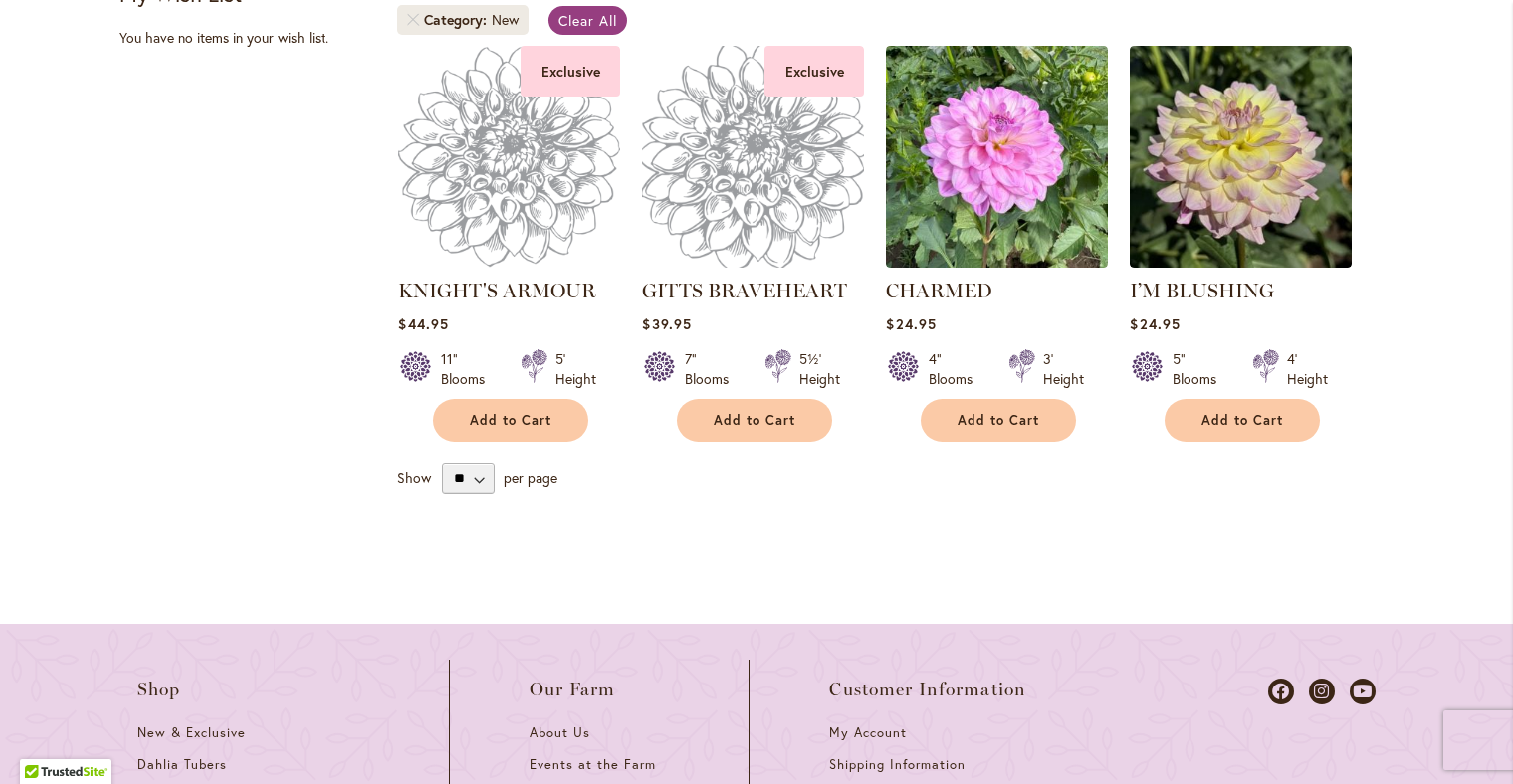 click at bounding box center [754, 156] 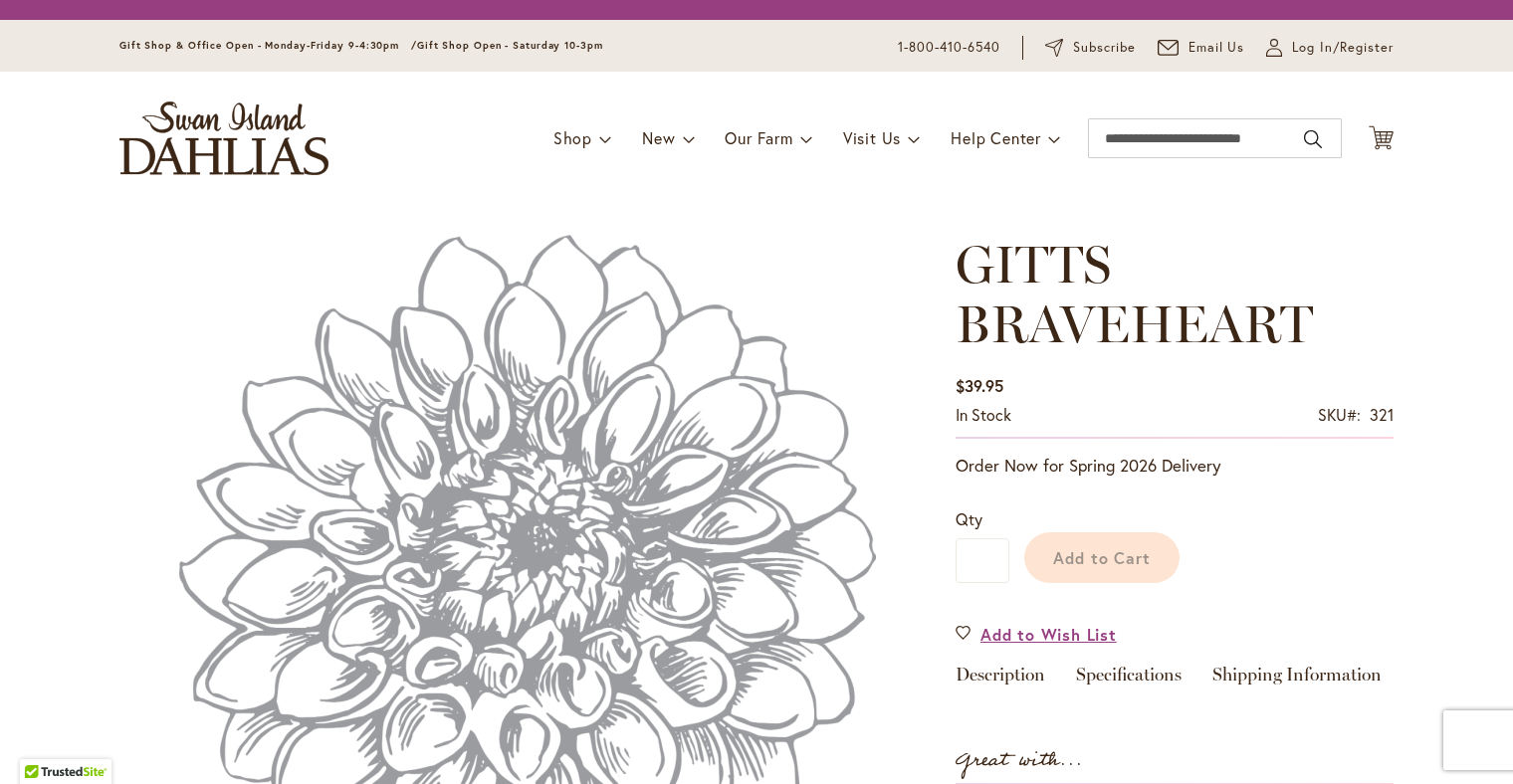 scroll, scrollTop: 0, scrollLeft: 0, axis: both 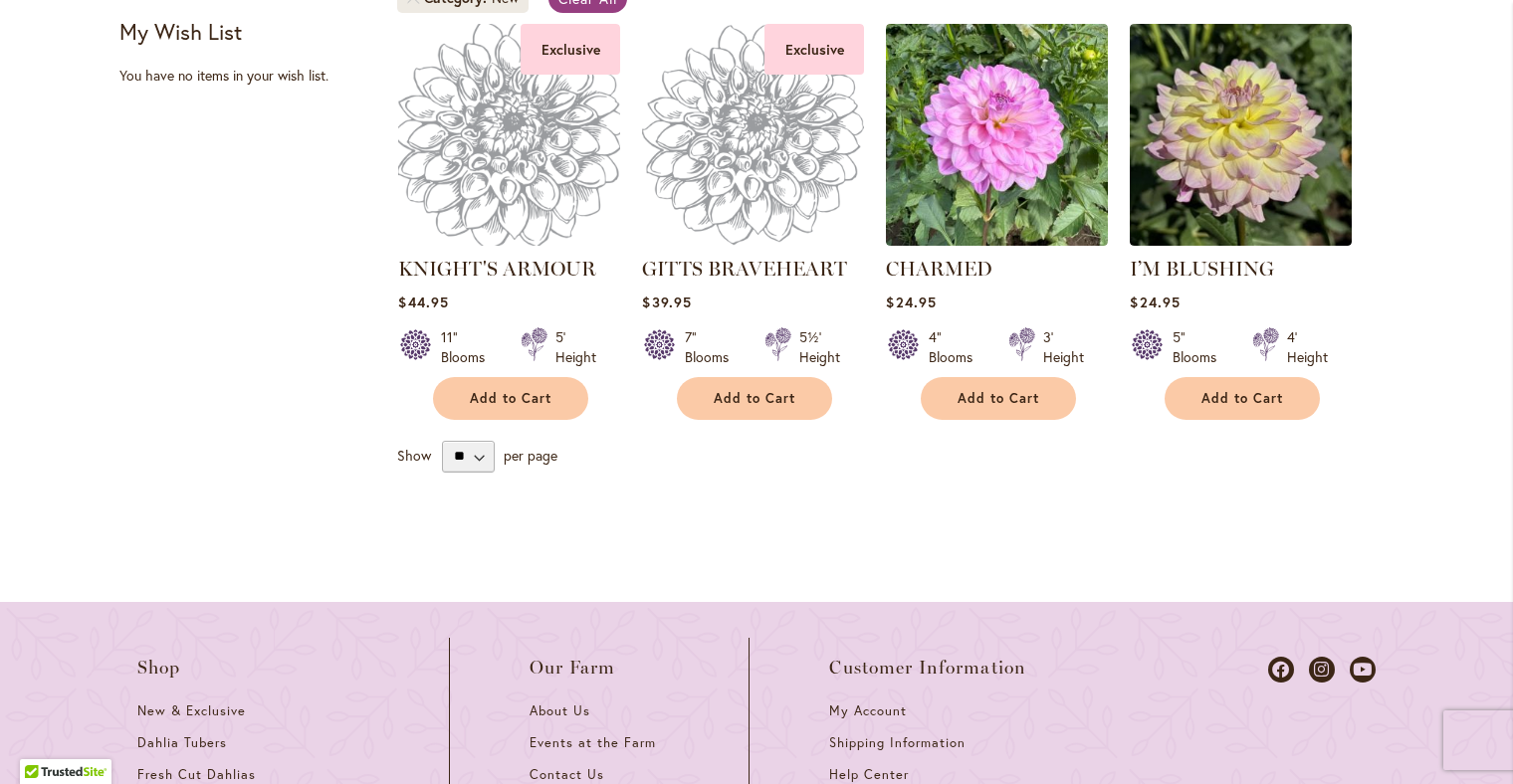 click at bounding box center [510, 134] 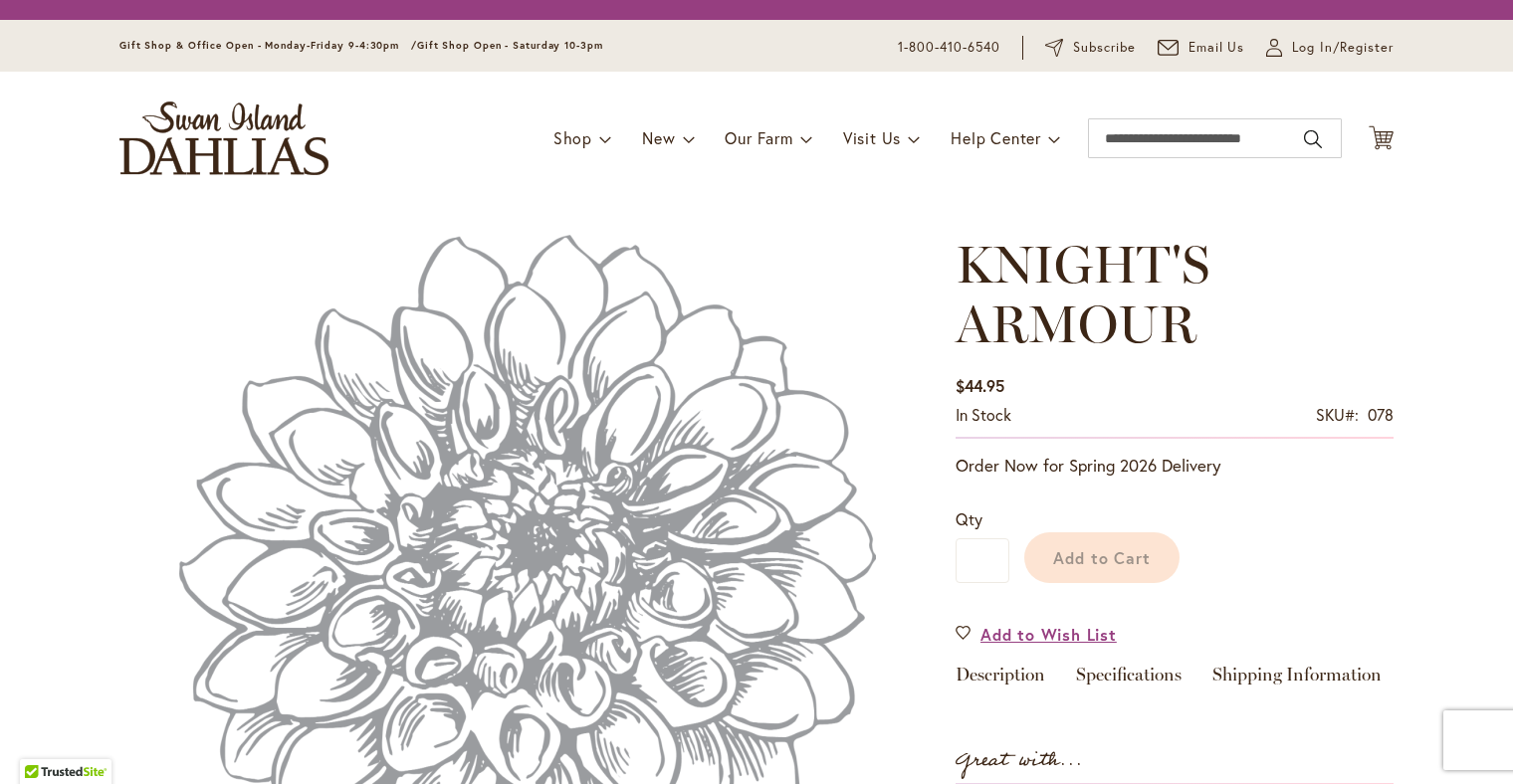 scroll, scrollTop: 0, scrollLeft: 0, axis: both 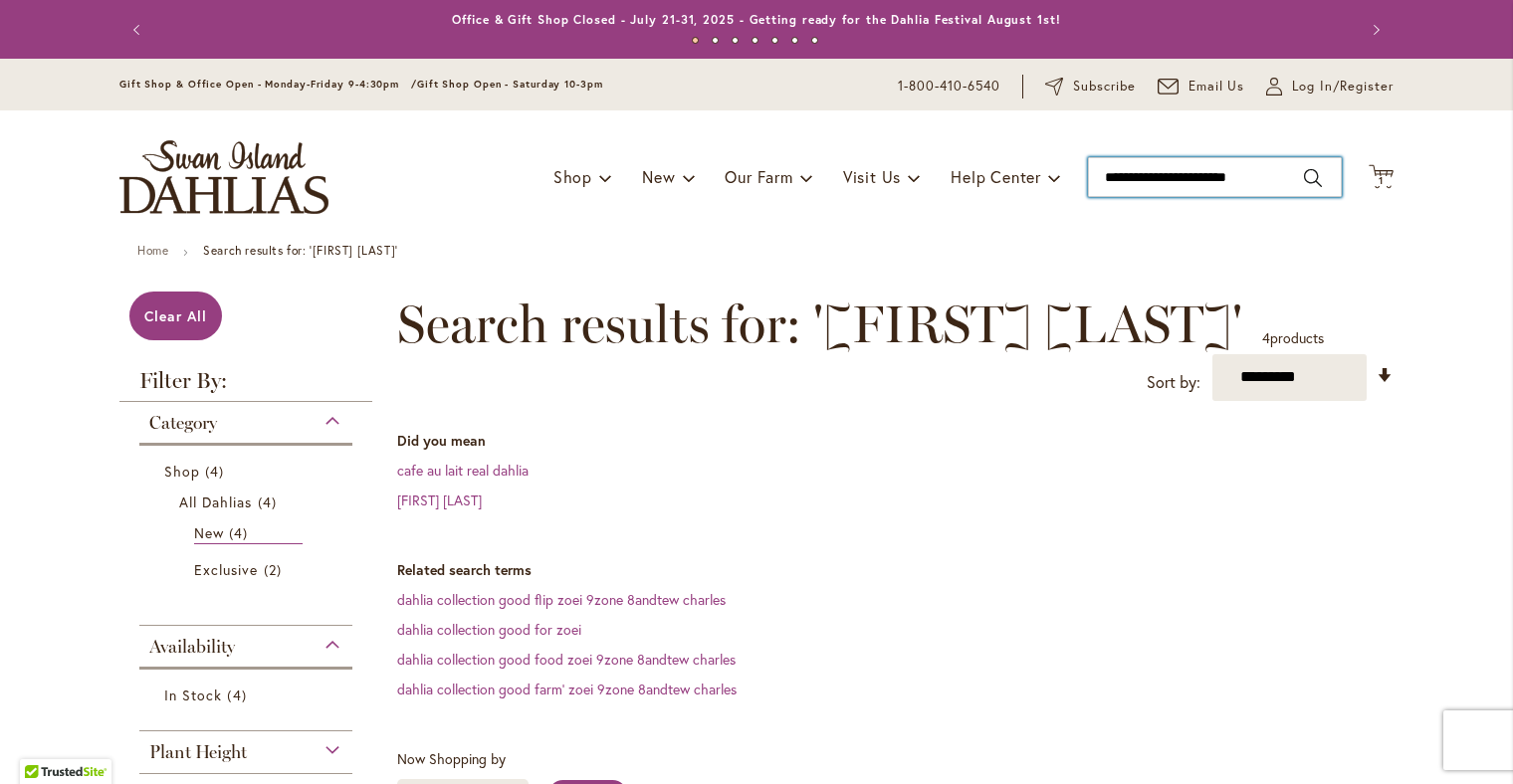 type on "**********" 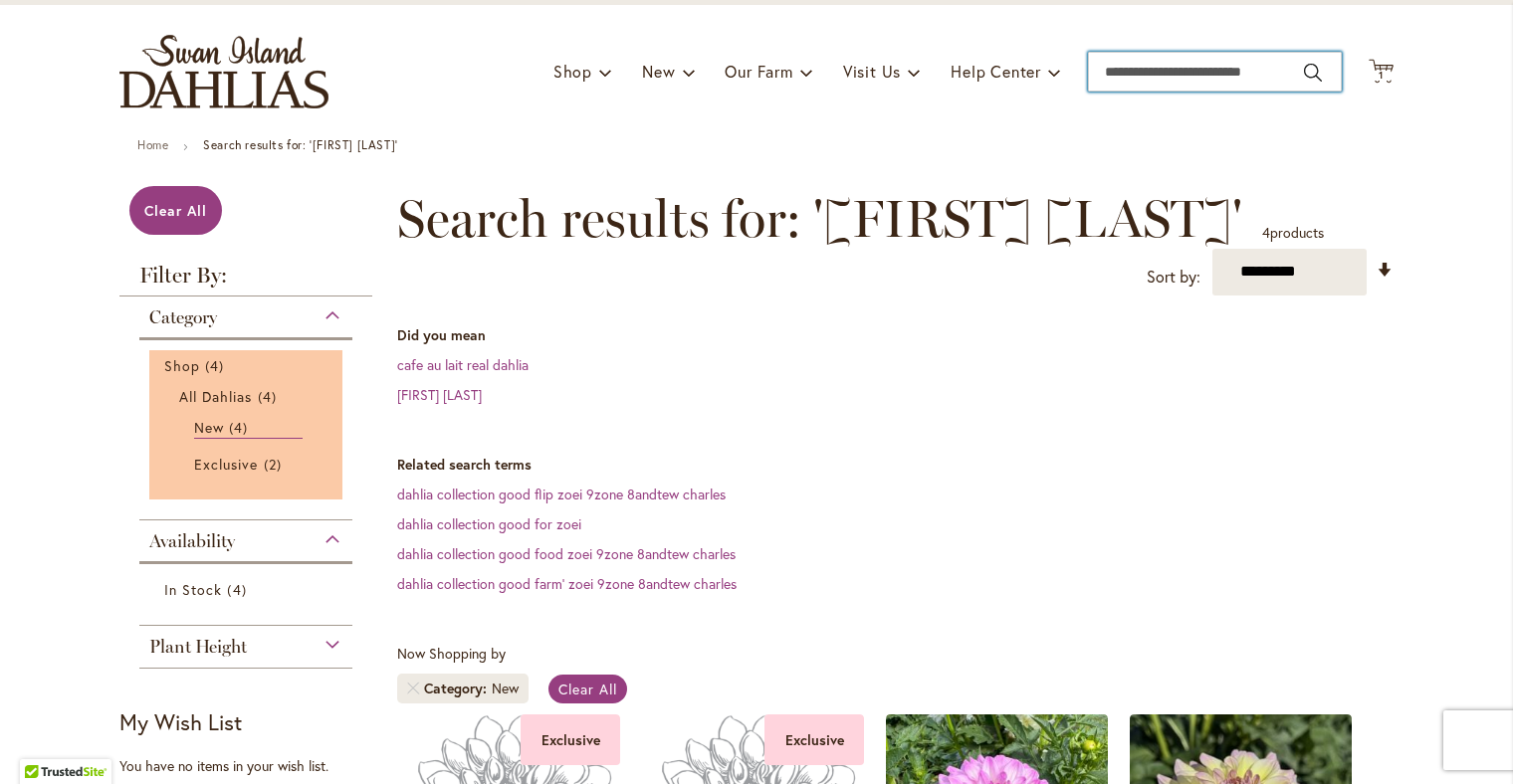 scroll, scrollTop: 109, scrollLeft: 0, axis: vertical 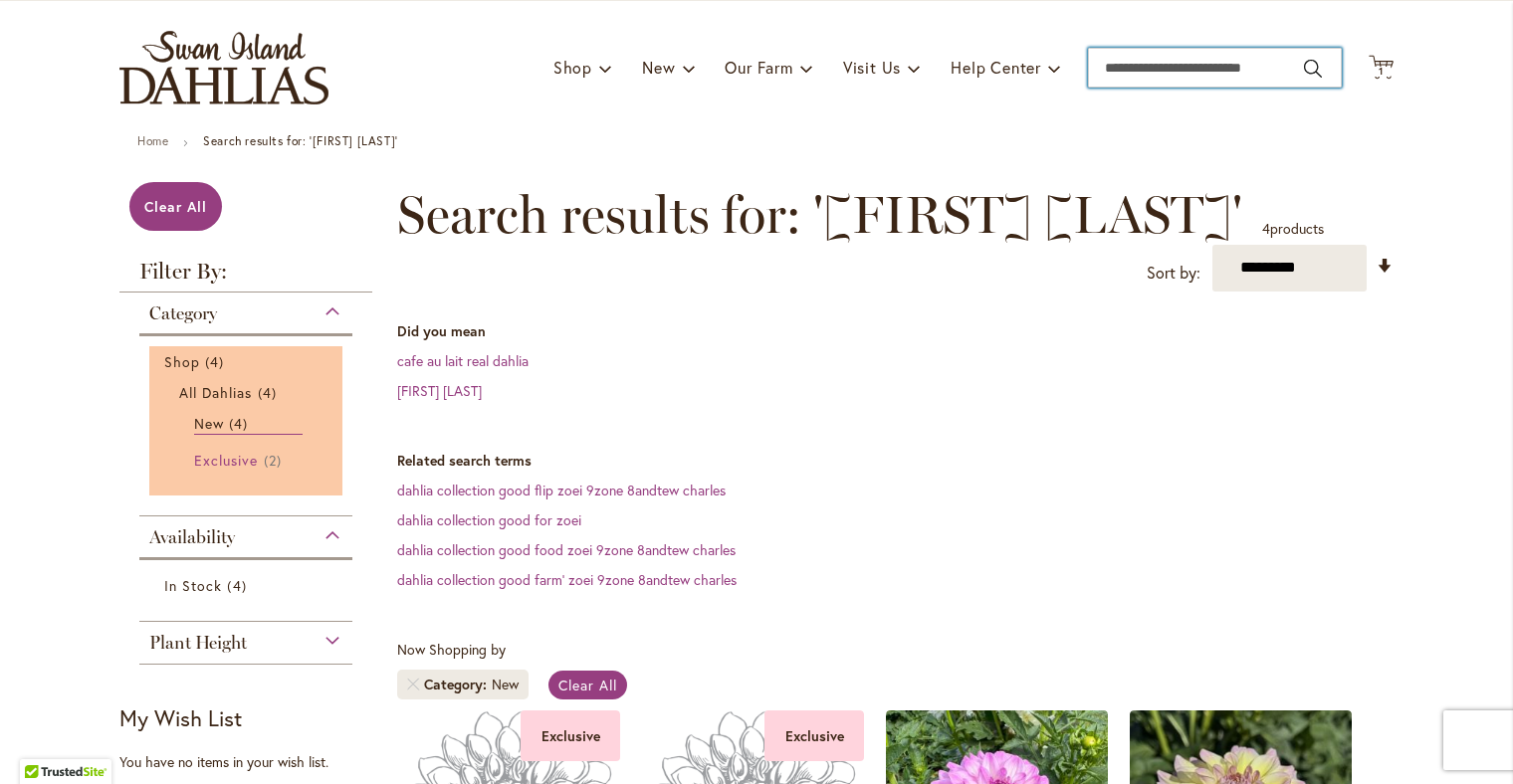 type 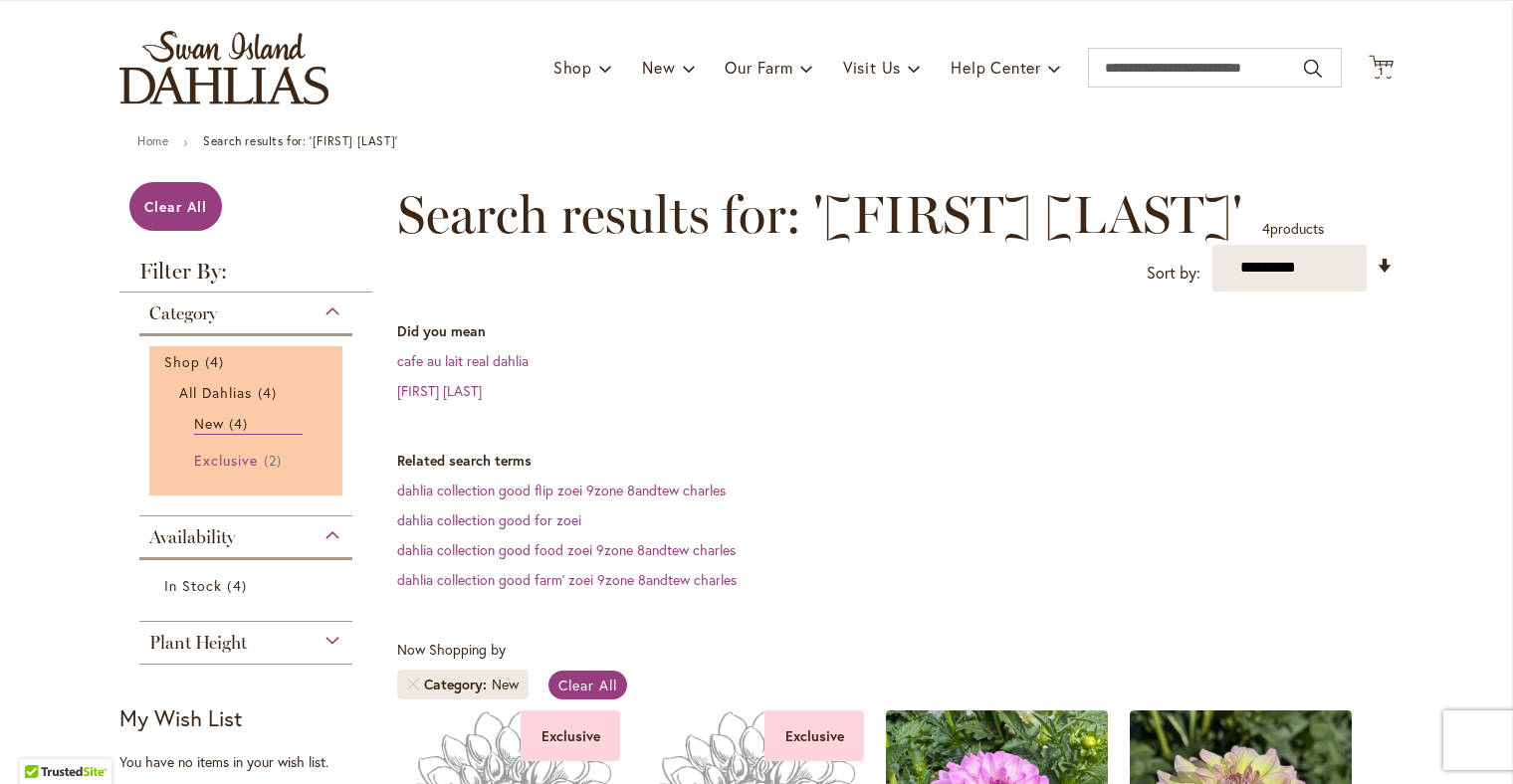 click on "2
items" at bounding box center (275, 460) 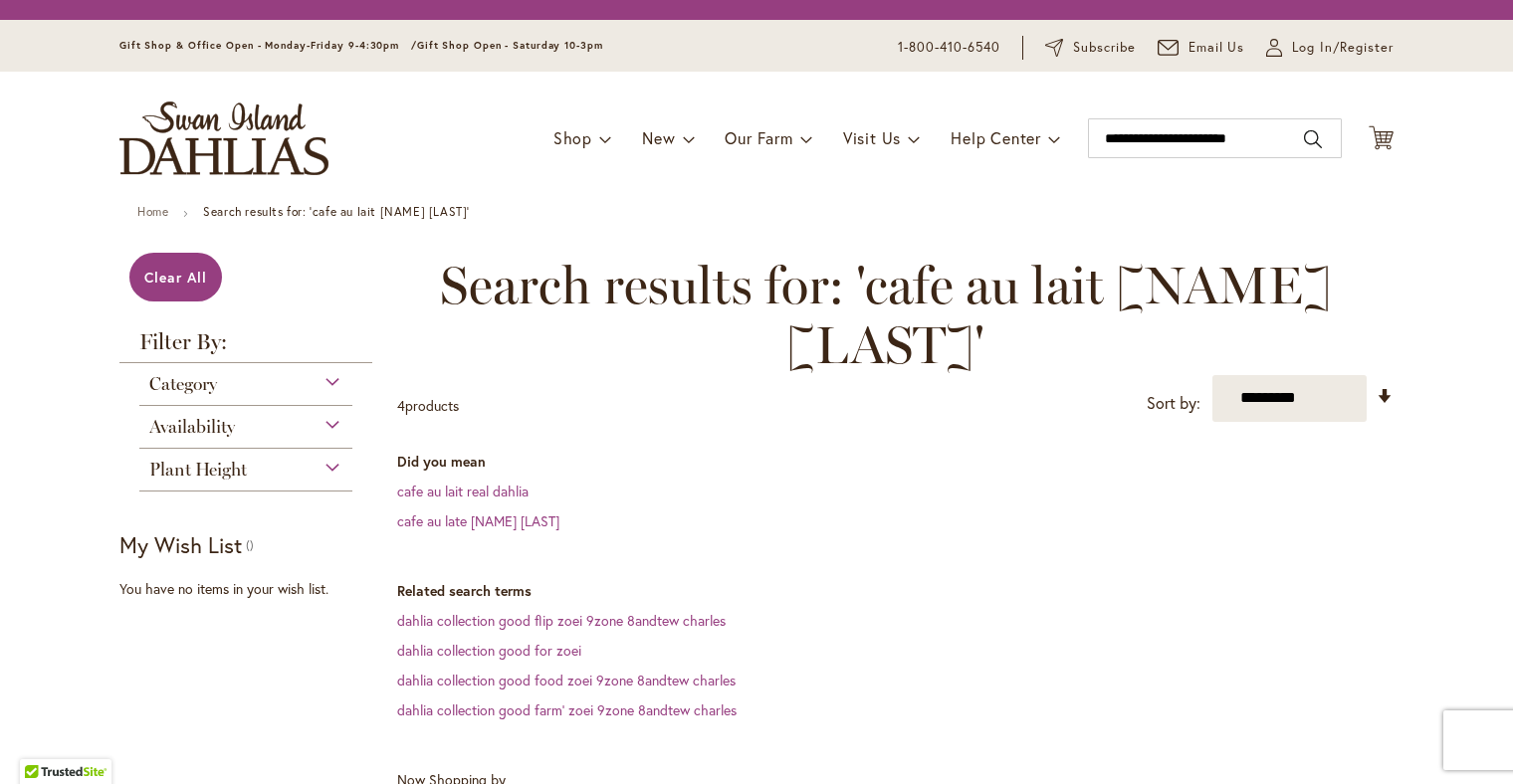 scroll, scrollTop: 0, scrollLeft: 0, axis: both 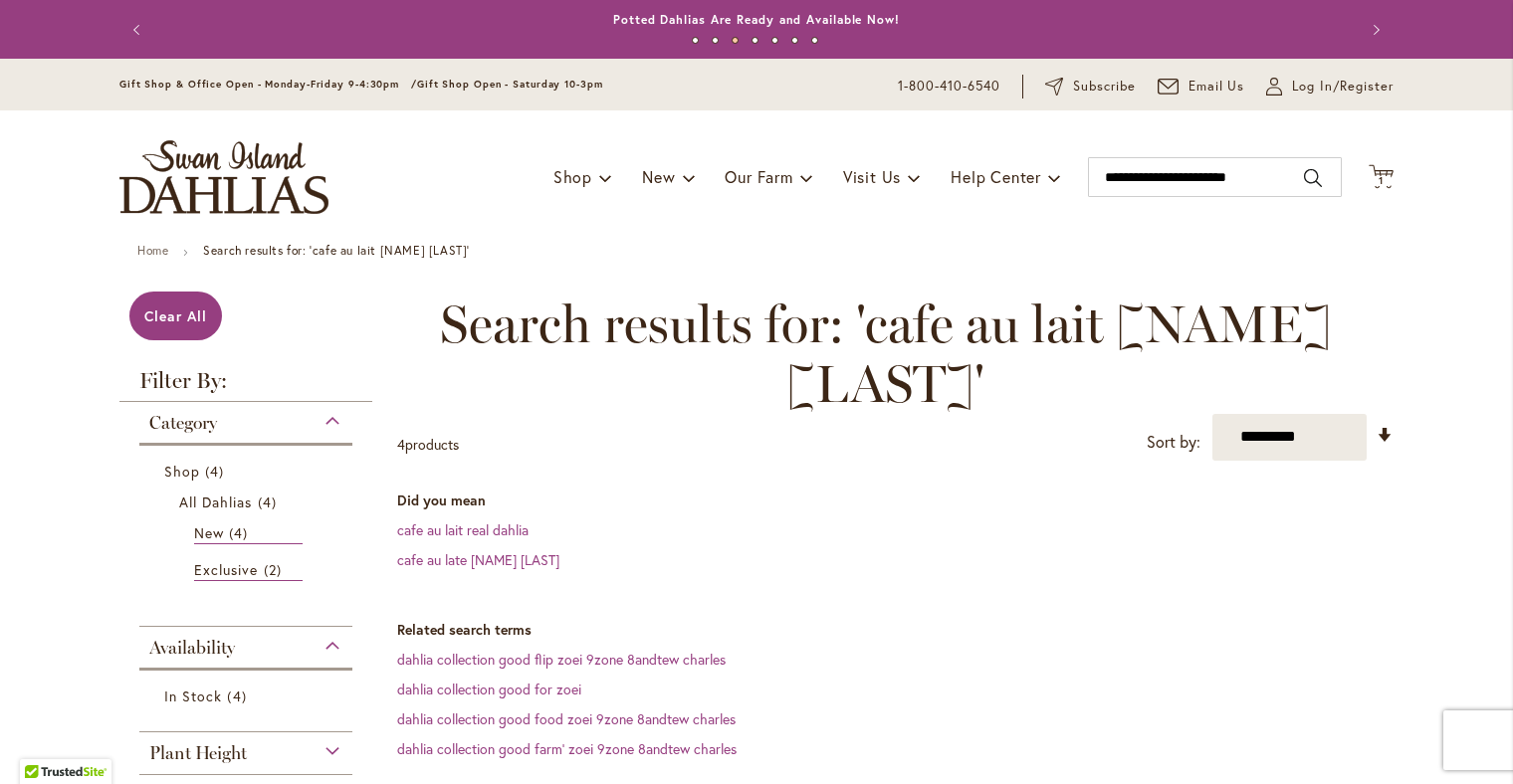 click at bounding box center [224, 177] 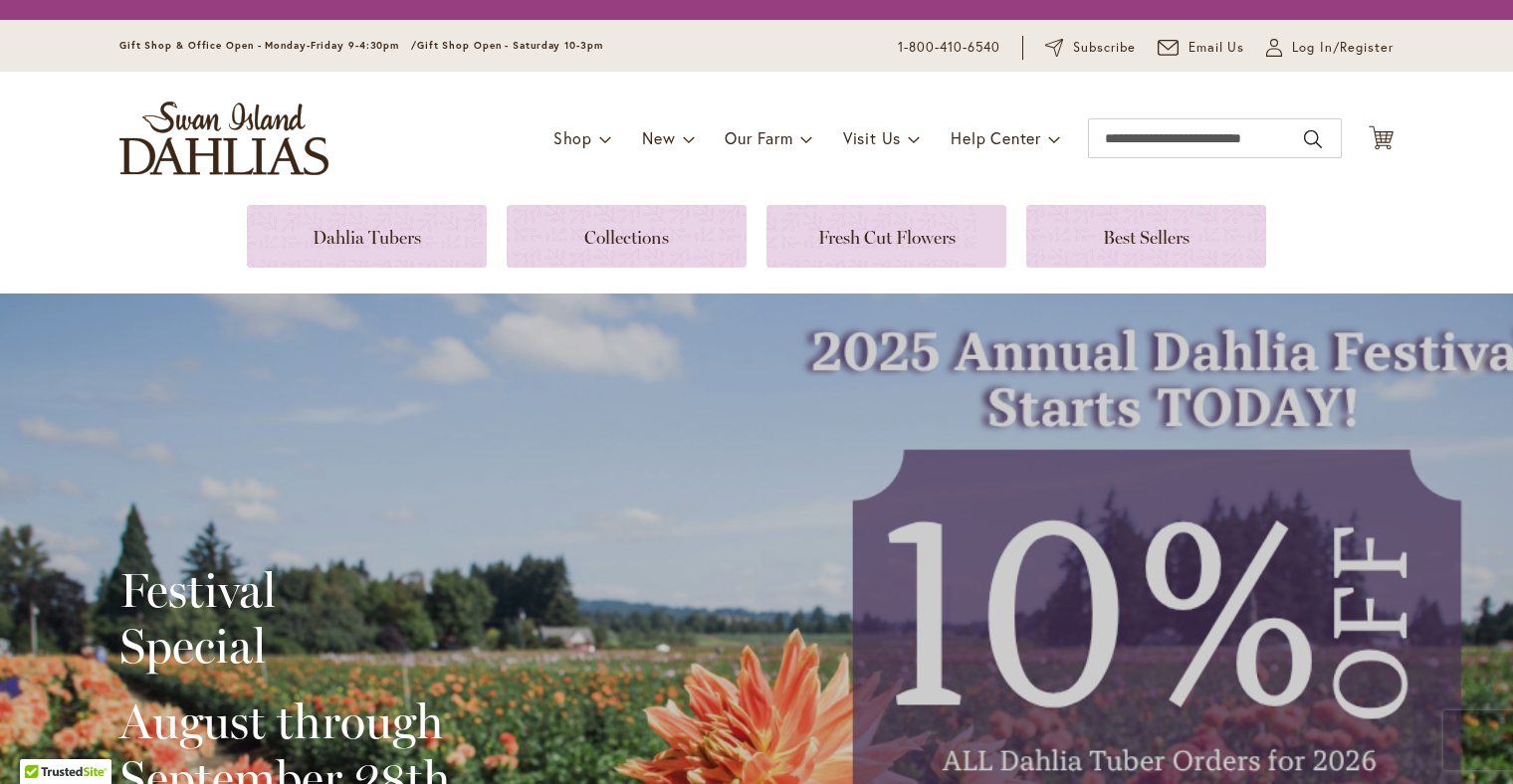 scroll, scrollTop: 0, scrollLeft: 0, axis: both 